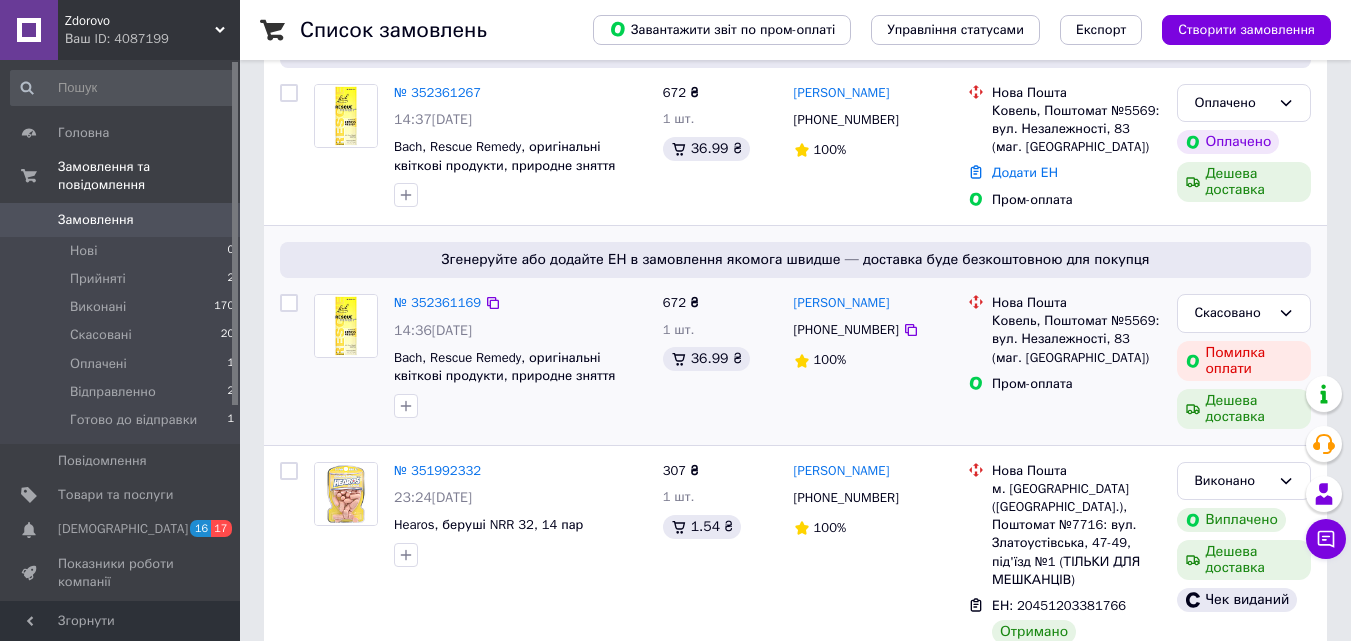 scroll, scrollTop: 100, scrollLeft: 0, axis: vertical 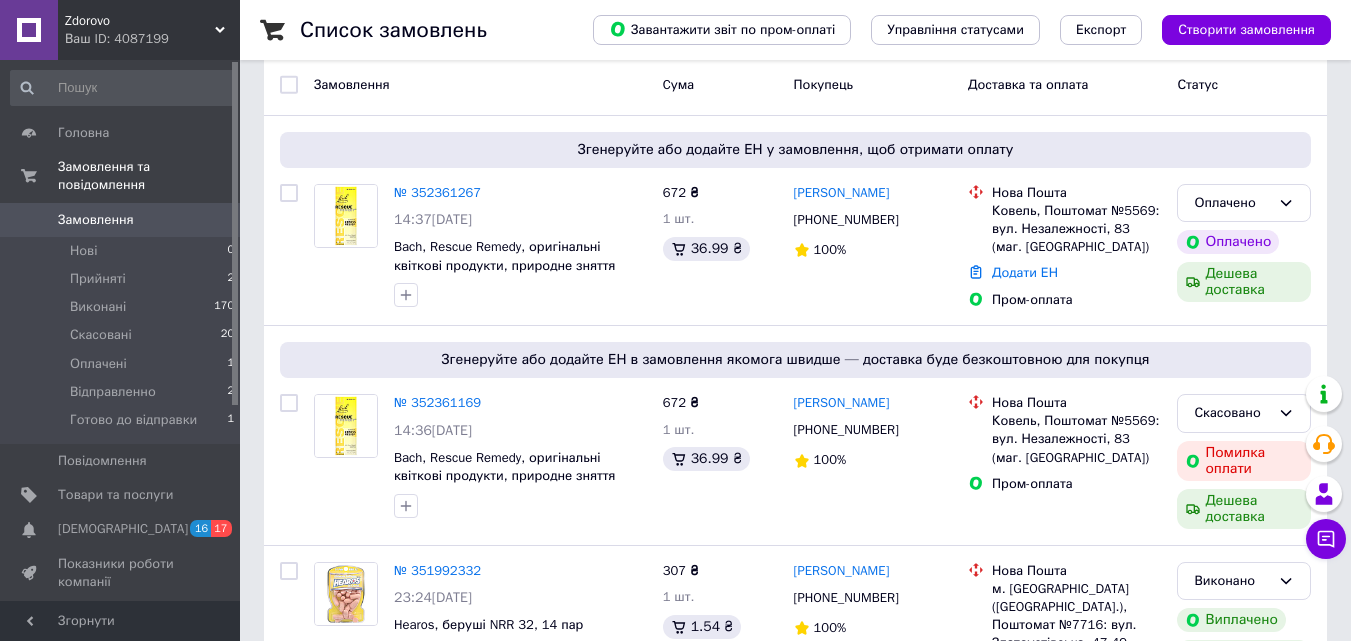 click on "№ 352361267" at bounding box center (437, 192) 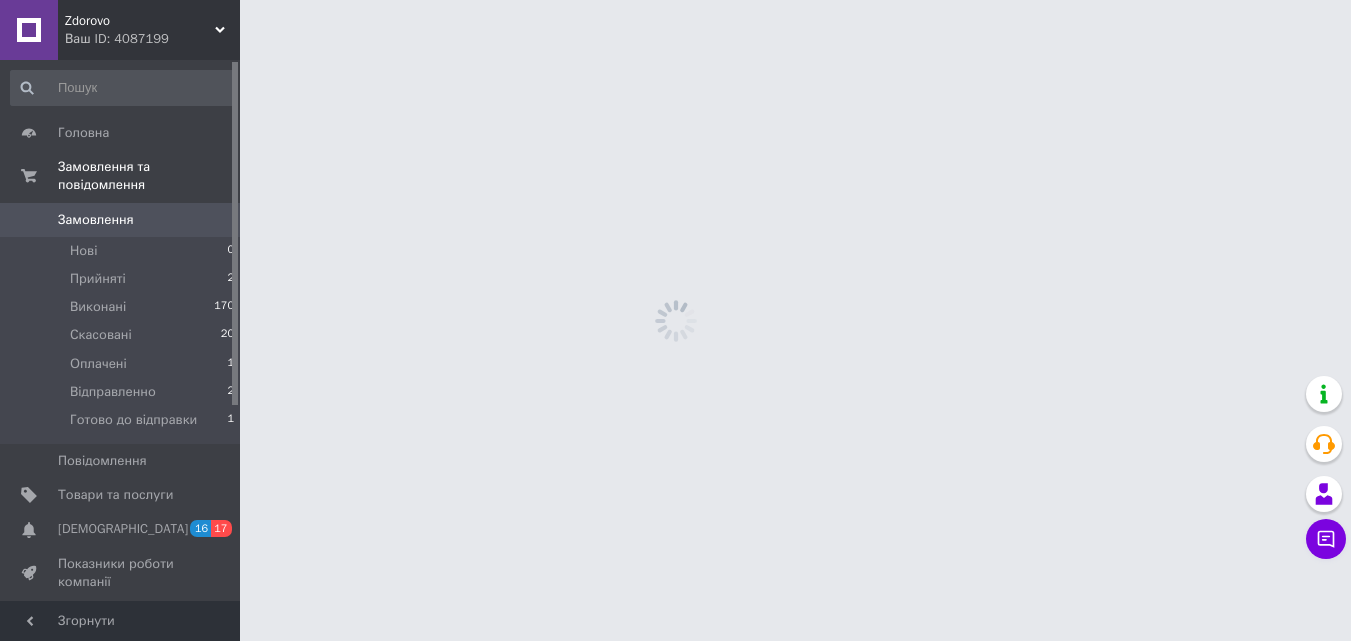 scroll, scrollTop: 0, scrollLeft: 0, axis: both 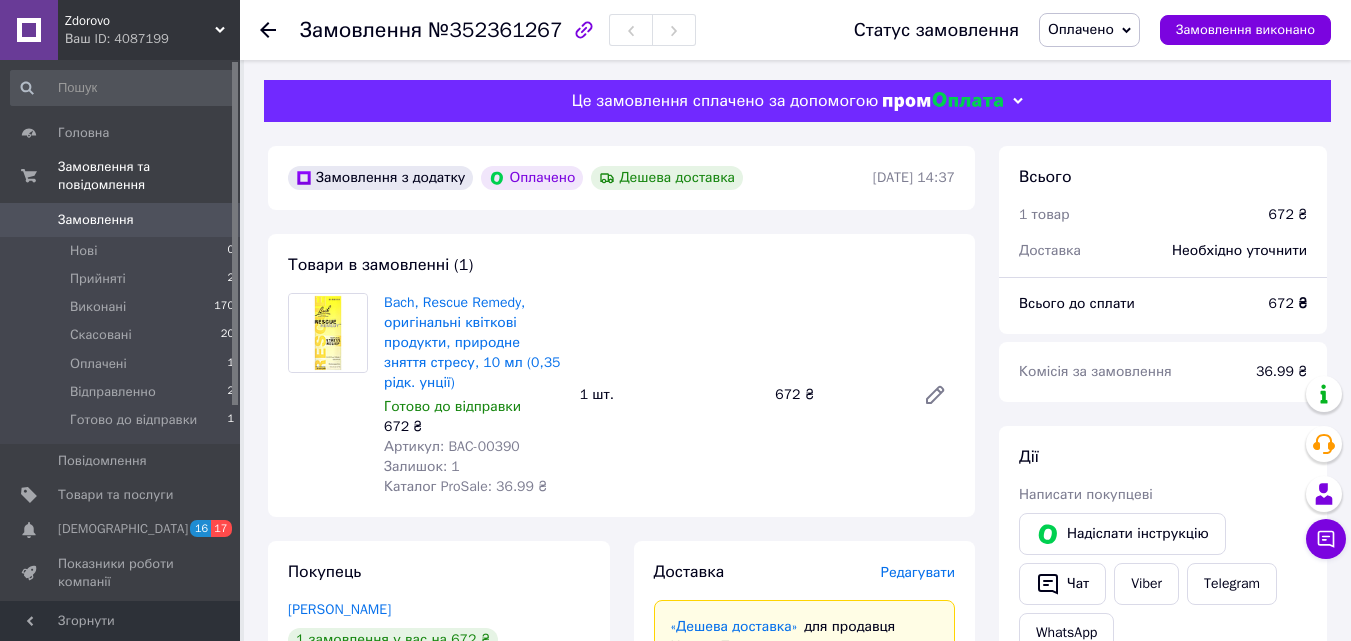 click on "Ваш ID: 4087199" at bounding box center [152, 39] 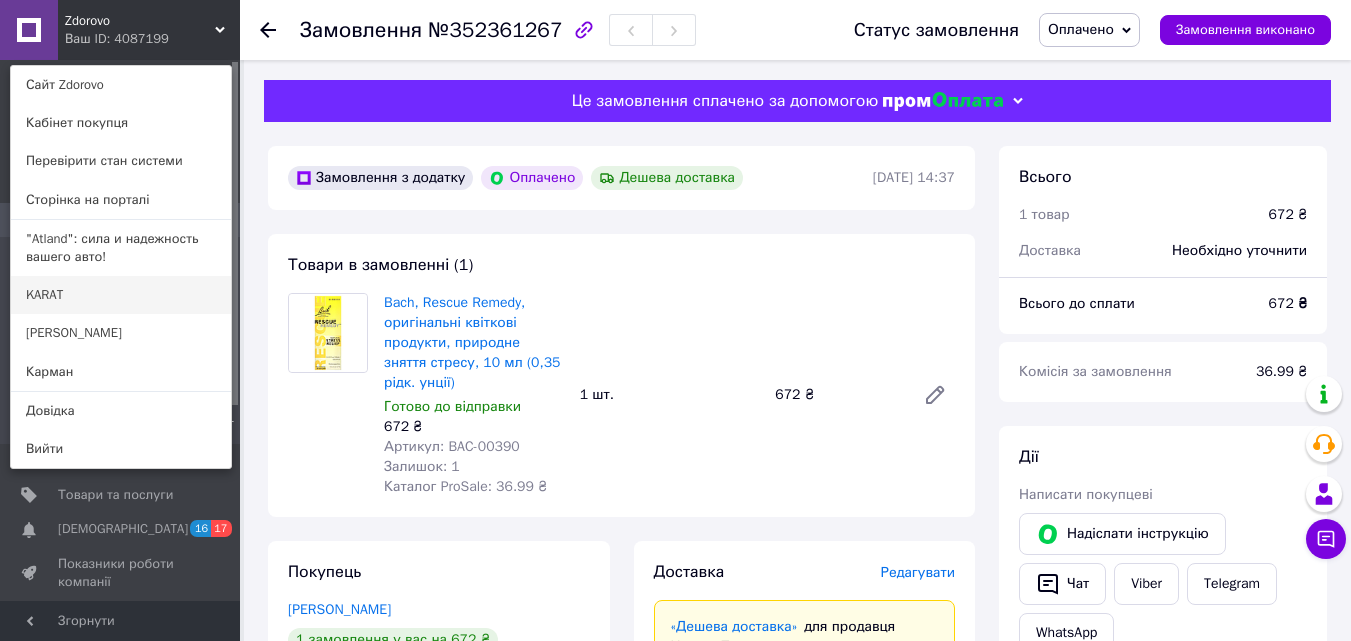 click on "KARAT" at bounding box center (121, 295) 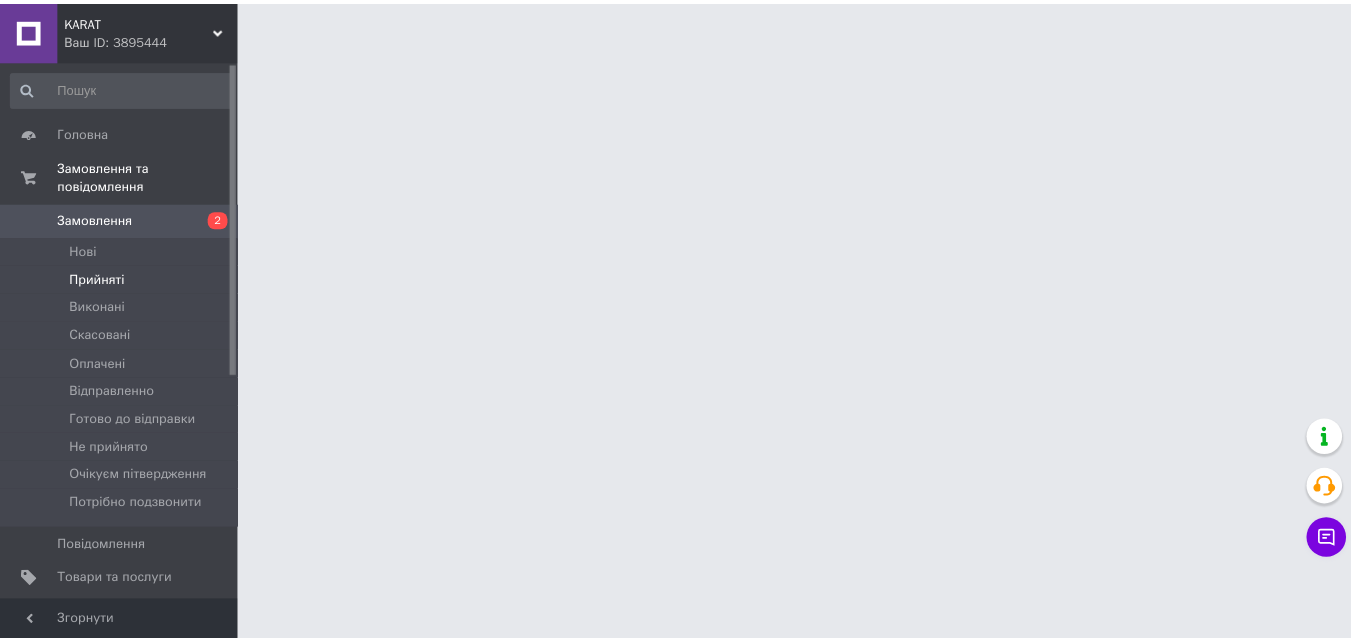 scroll, scrollTop: 0, scrollLeft: 0, axis: both 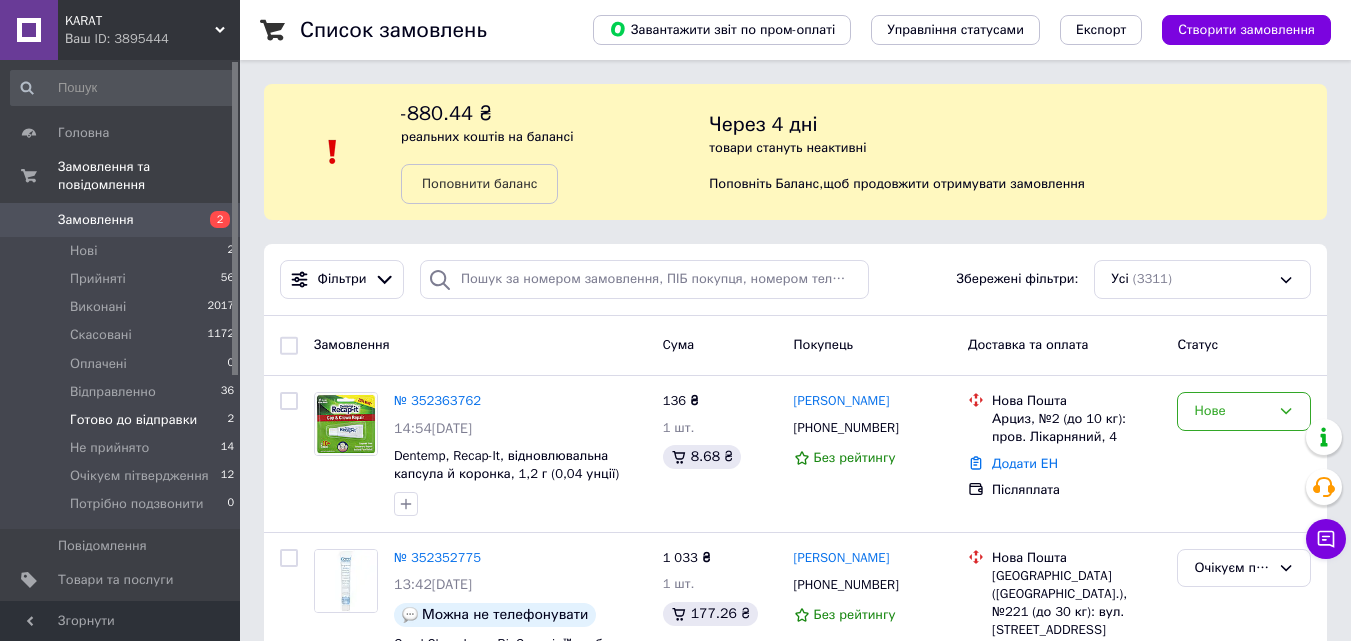 click on "Готово до відправки" at bounding box center (133, 420) 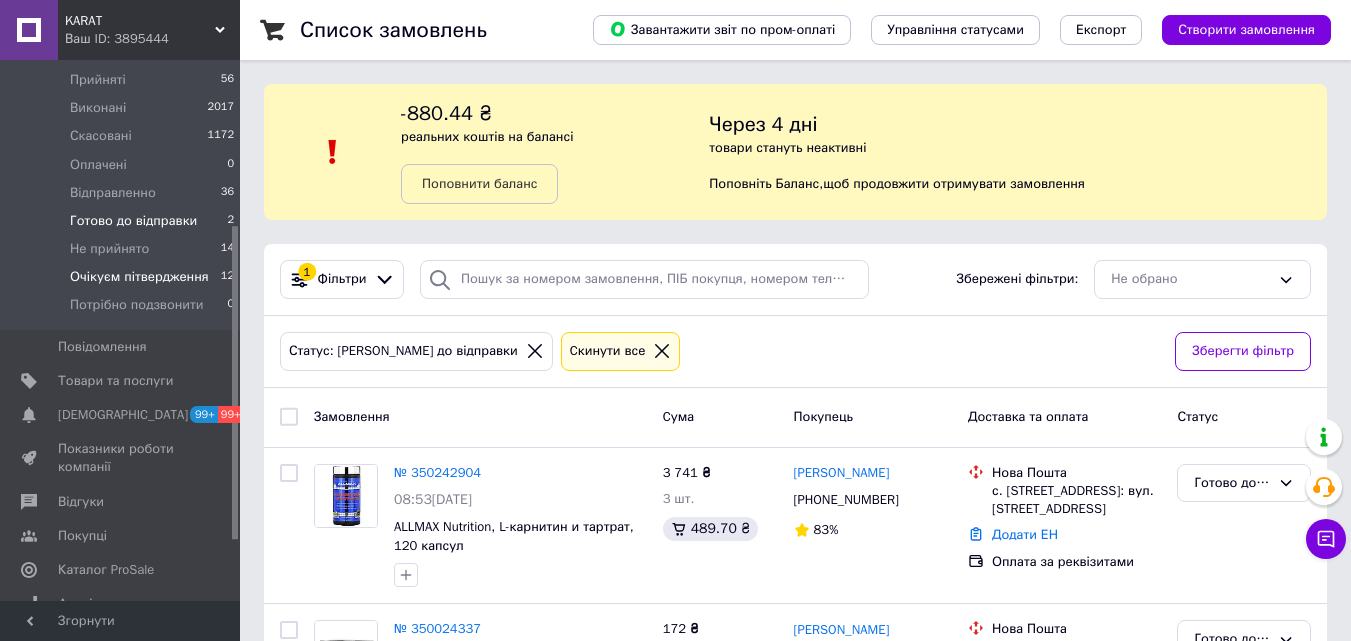 scroll, scrollTop: 100, scrollLeft: 0, axis: vertical 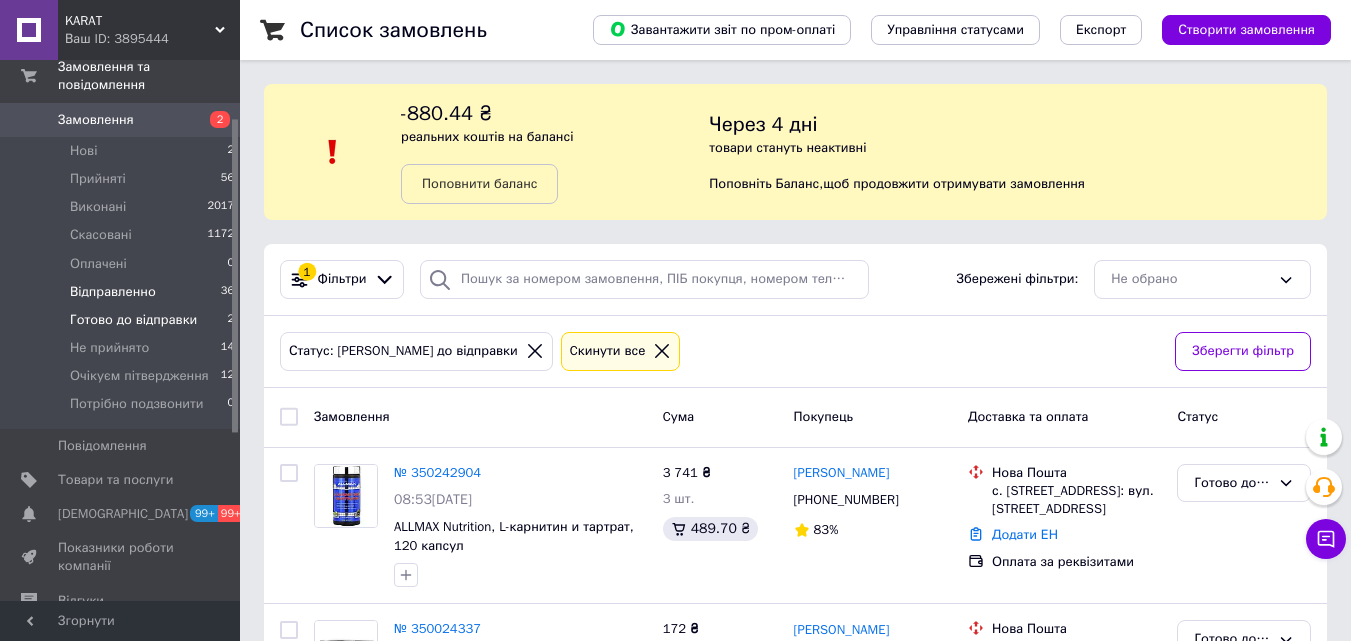 click on "Відправленно" at bounding box center (113, 292) 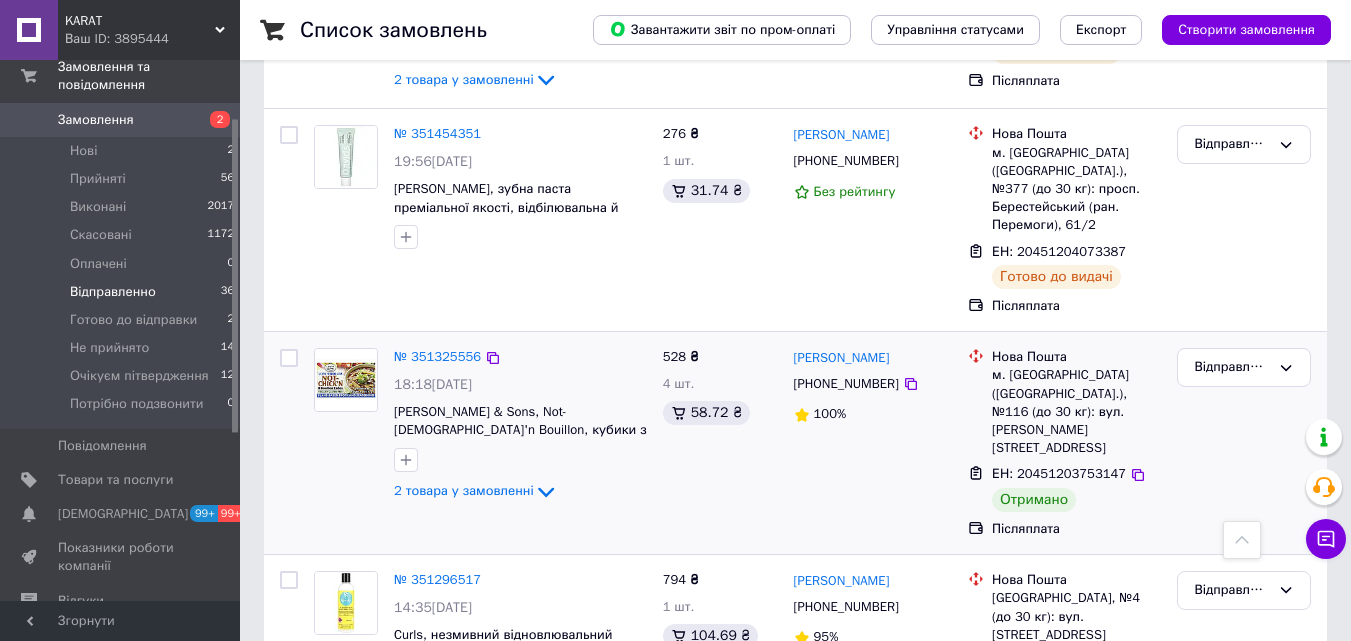 scroll, scrollTop: 1200, scrollLeft: 0, axis: vertical 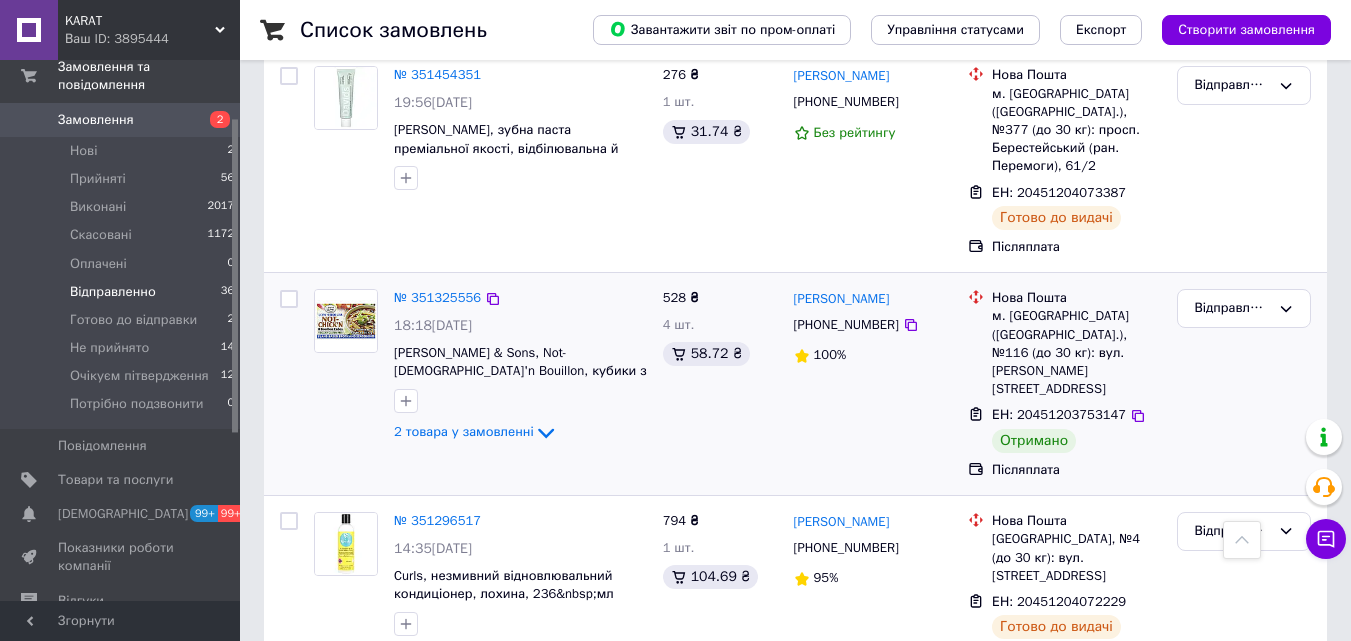 click on "+380677649653" at bounding box center [846, 325] 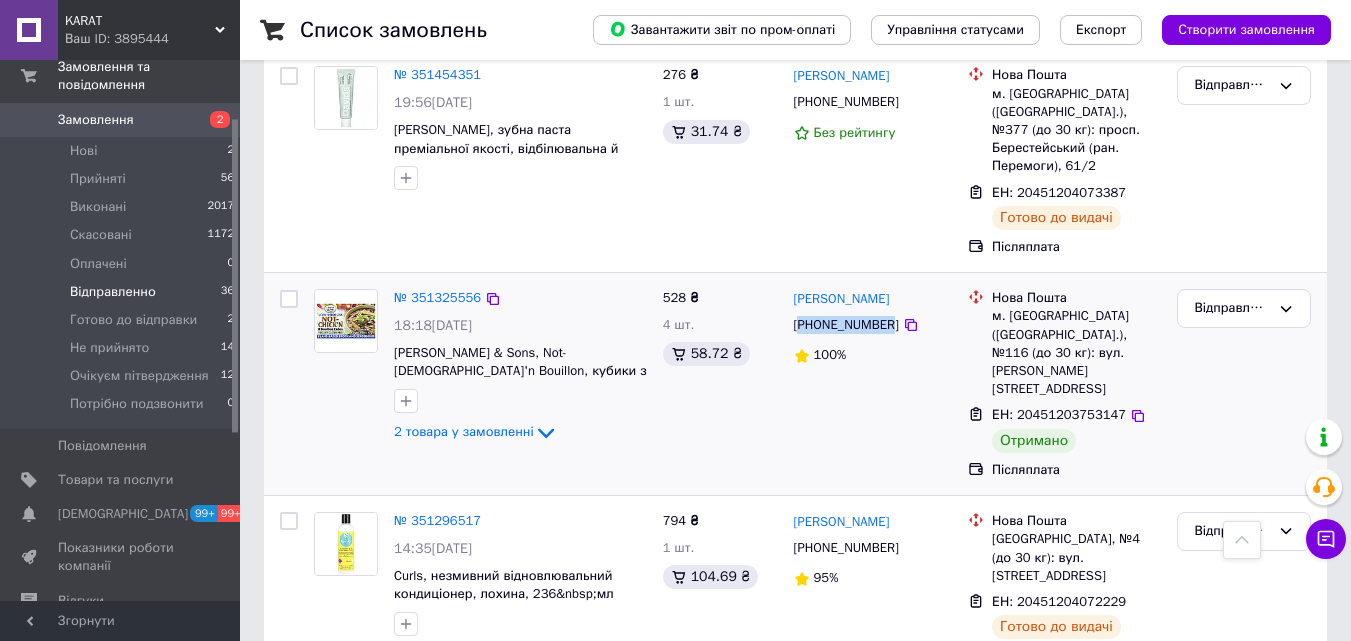 click on "+380677649653" at bounding box center [846, 325] 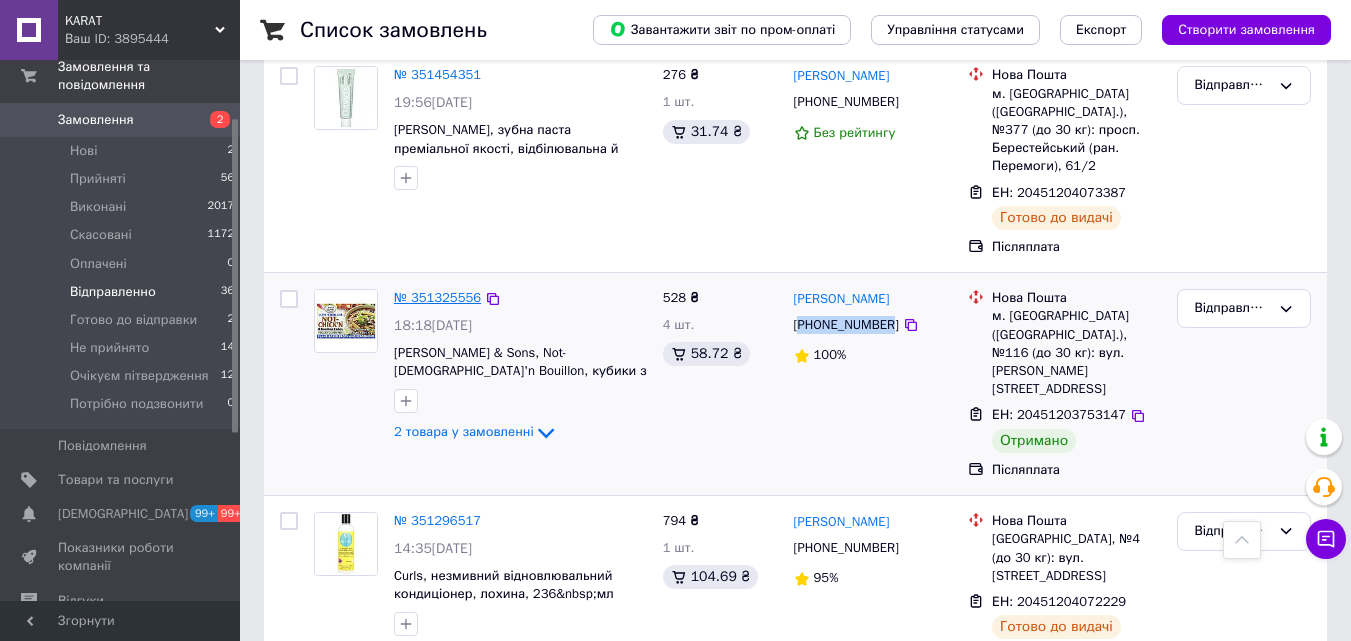 click on "№ 351325556" at bounding box center (437, 297) 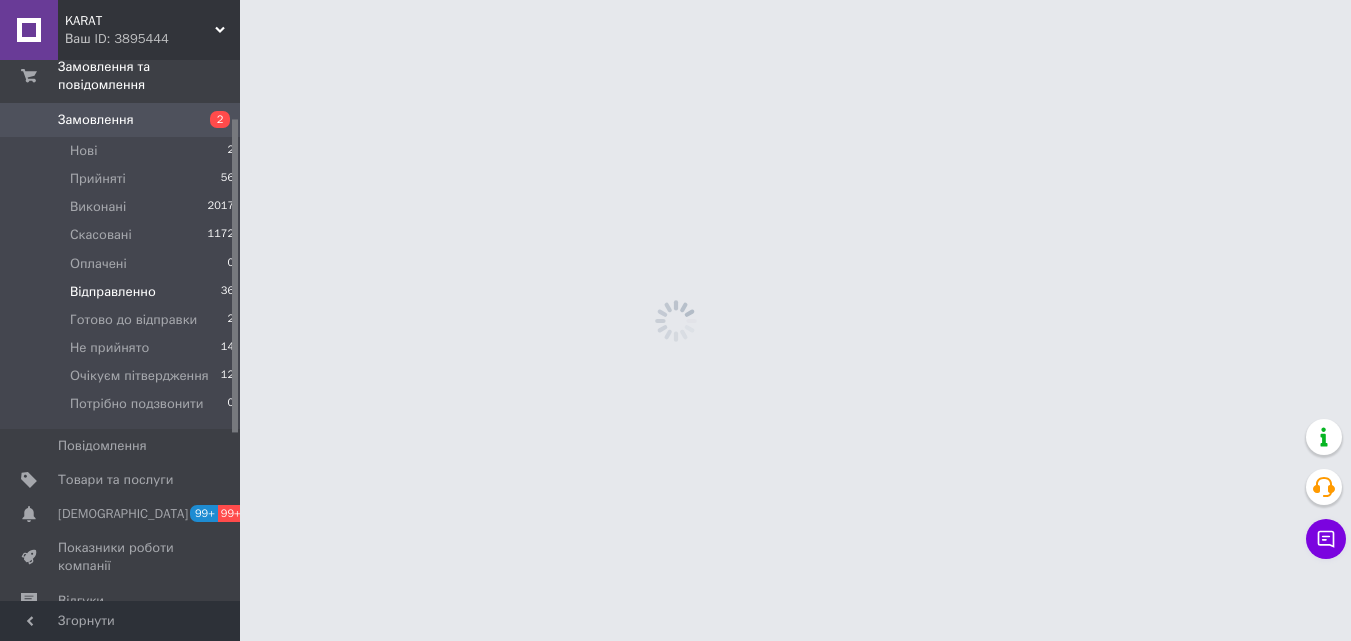 scroll, scrollTop: 0, scrollLeft: 0, axis: both 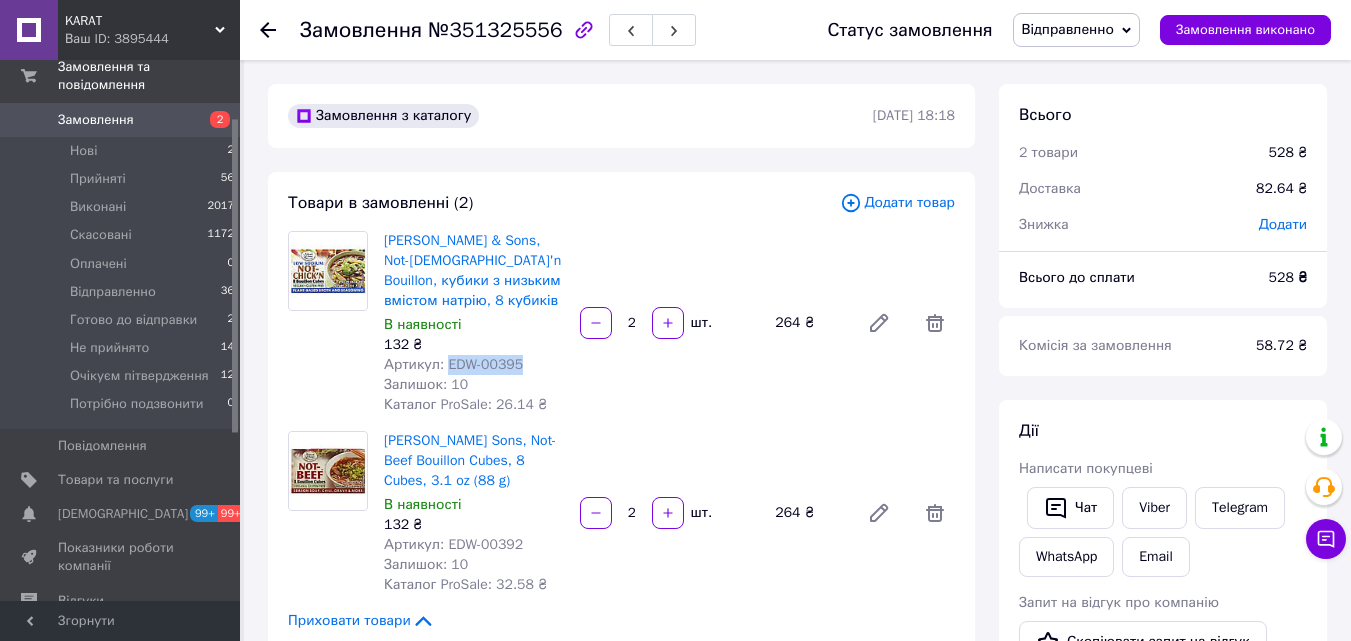 drag, startPoint x: 444, startPoint y: 346, endPoint x: 519, endPoint y: 347, distance: 75.00667 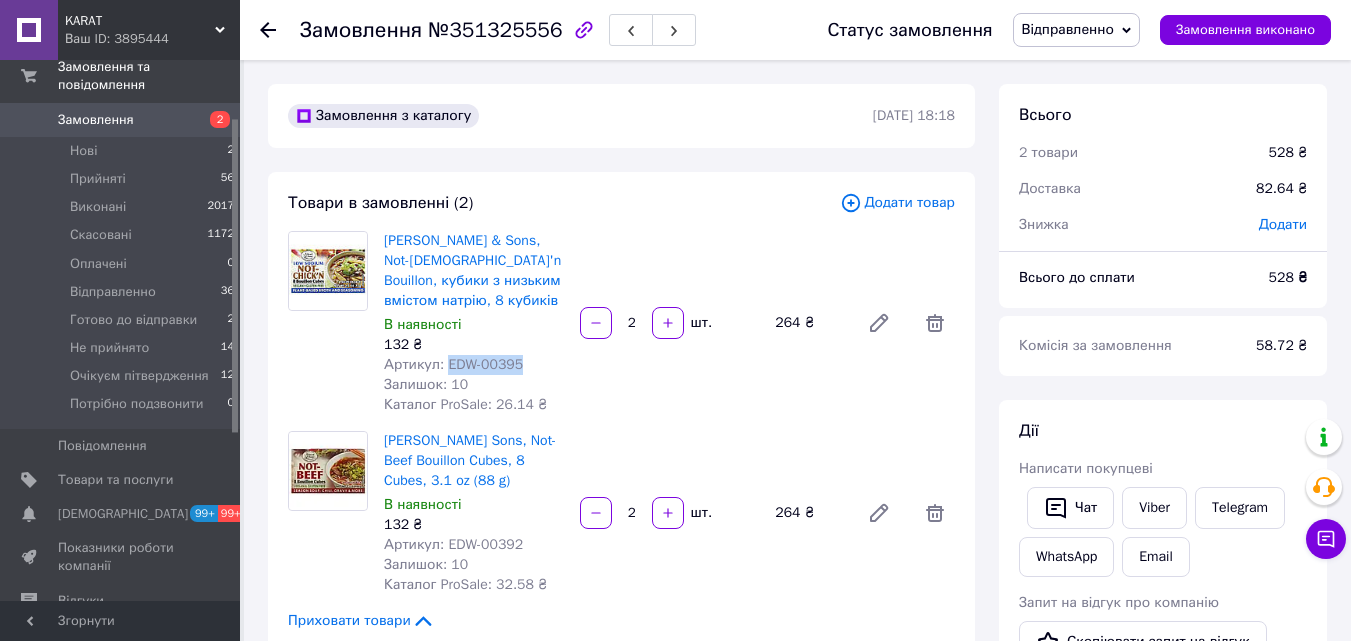 copy on "EDW-00395" 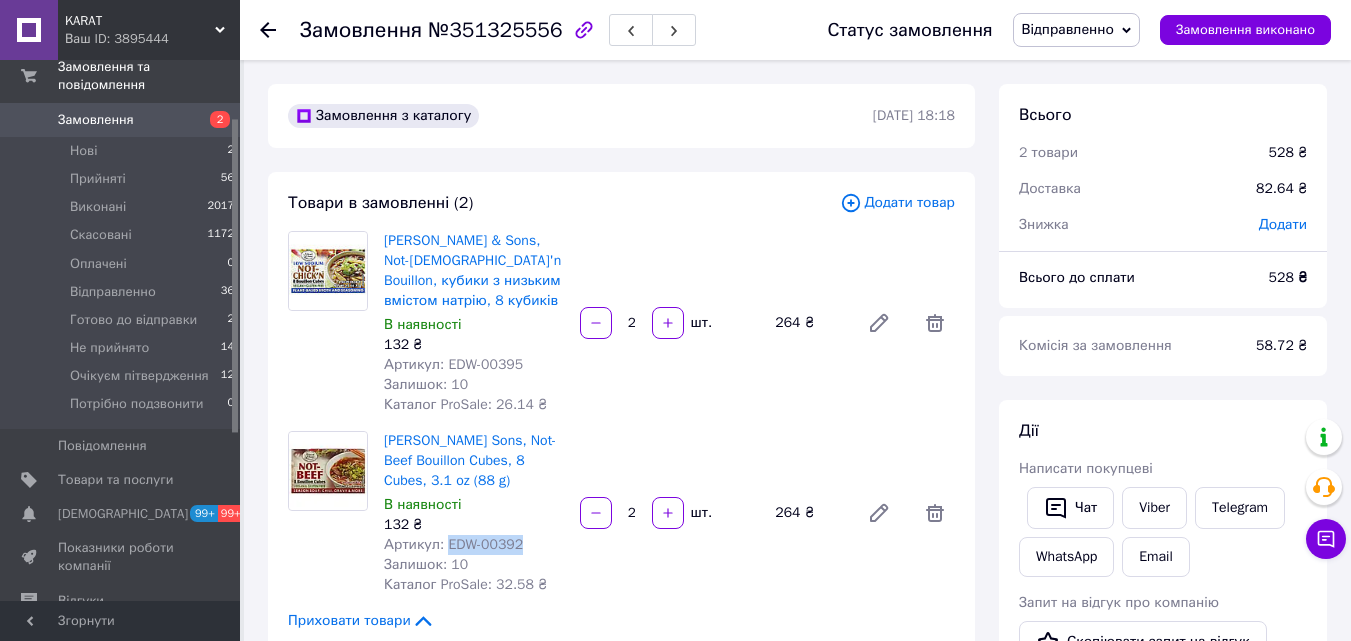 drag, startPoint x: 442, startPoint y: 525, endPoint x: 515, endPoint y: 525, distance: 73 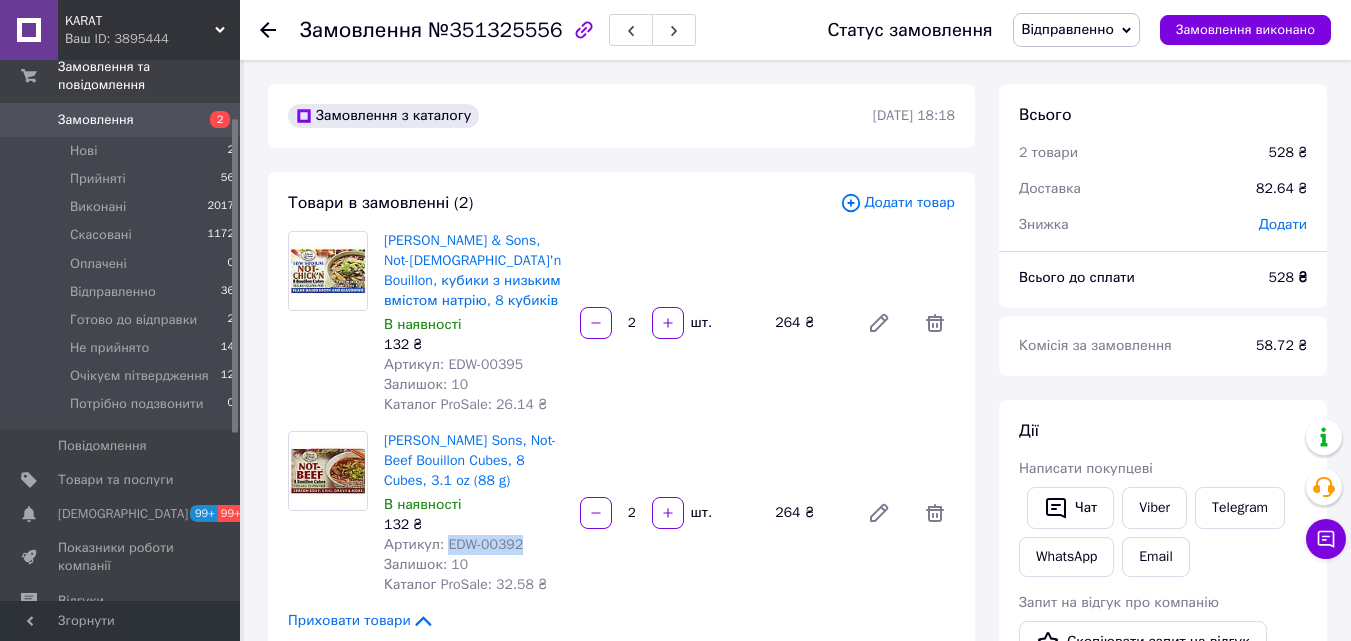 click on "Відправленно" at bounding box center (1068, 29) 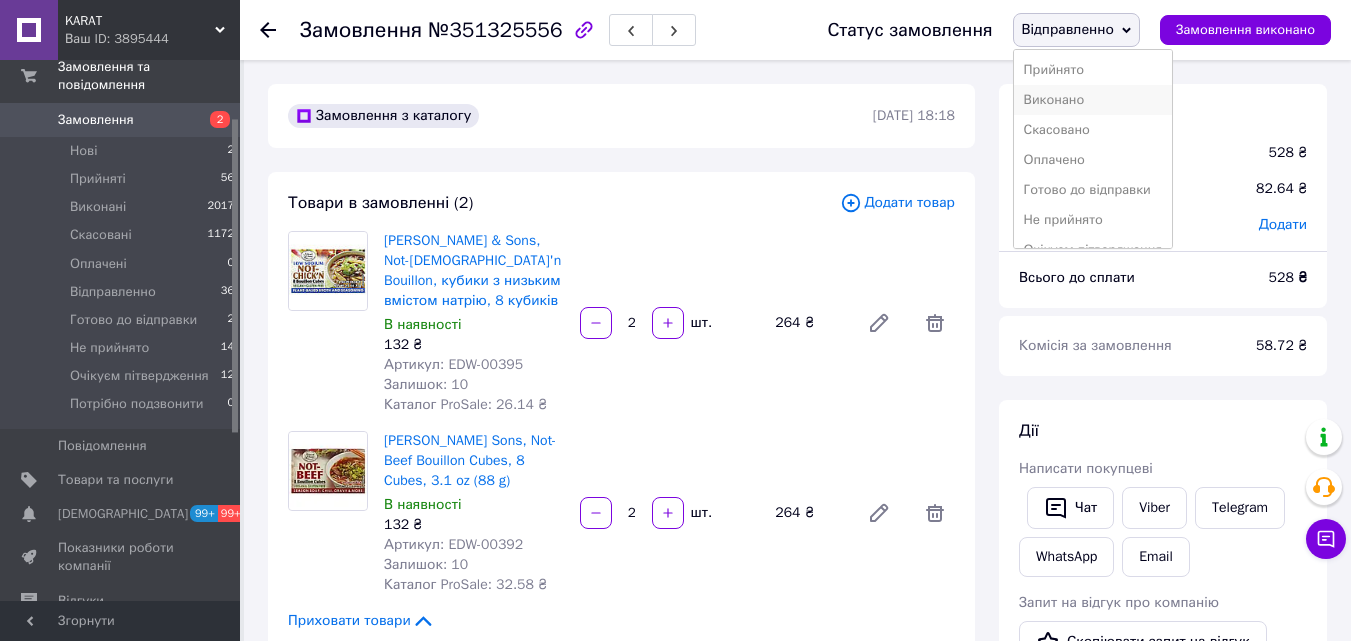 click on "Виконано" at bounding box center [1093, 100] 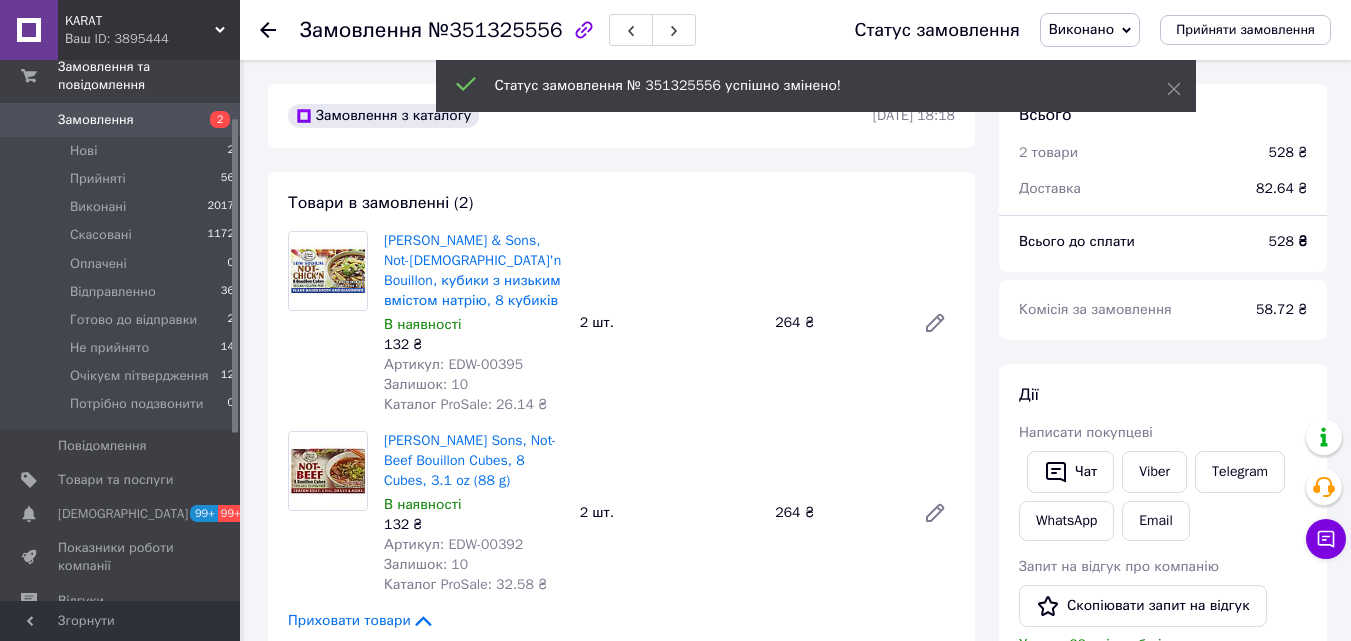 click 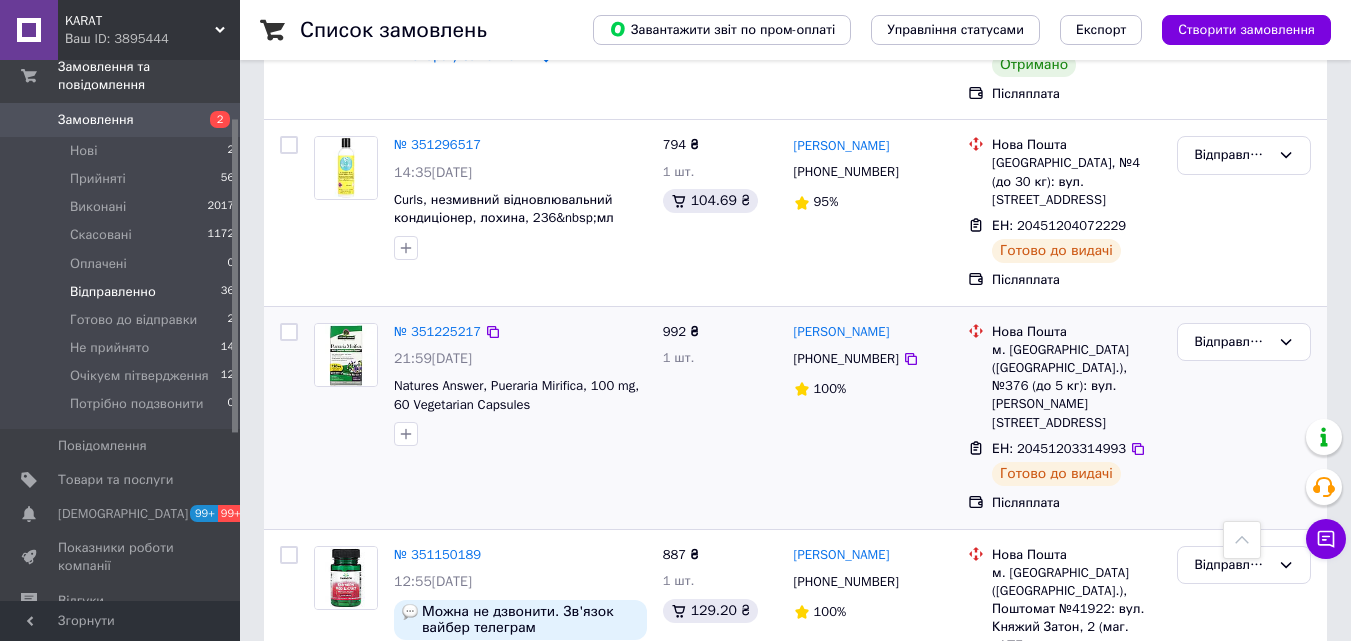 scroll, scrollTop: 1600, scrollLeft: 0, axis: vertical 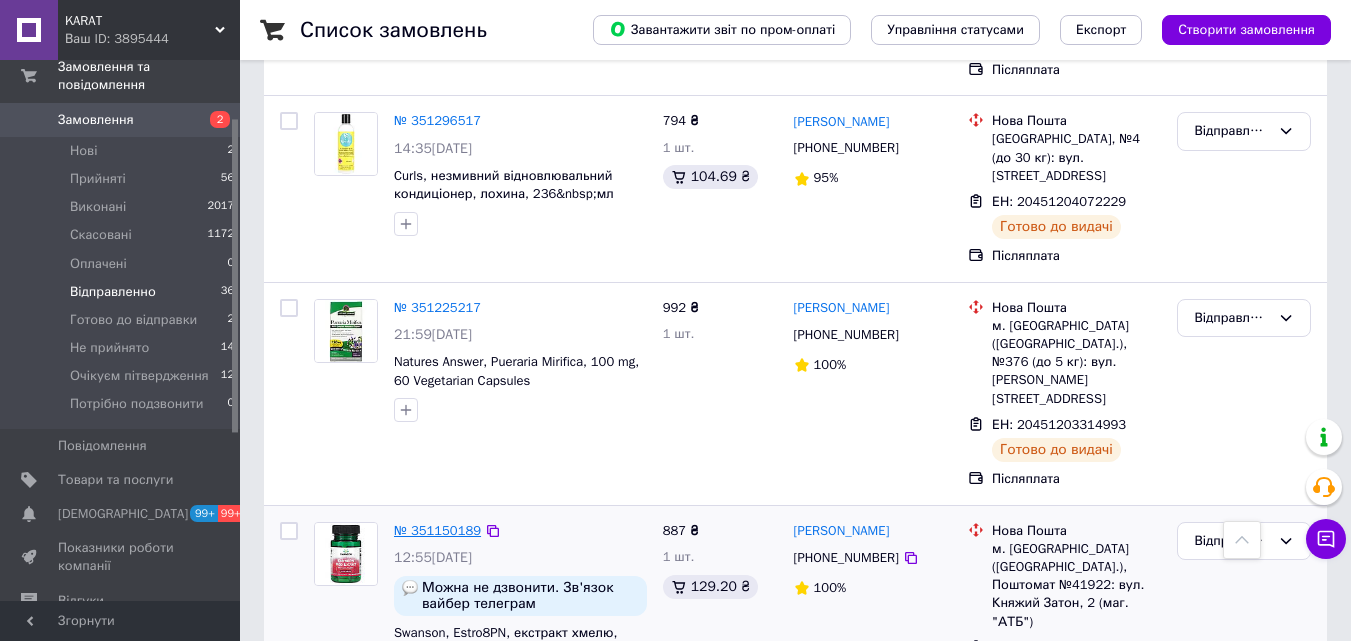 click on "№ 351150189" at bounding box center (437, 530) 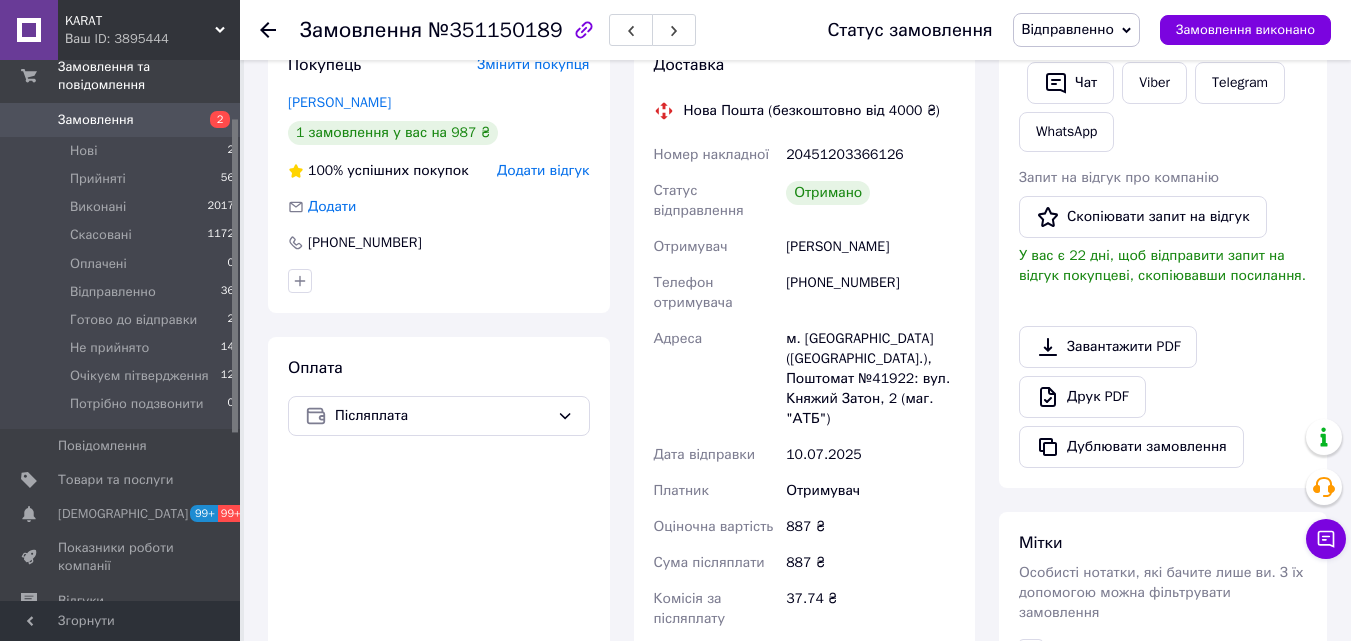 scroll, scrollTop: 372, scrollLeft: 0, axis: vertical 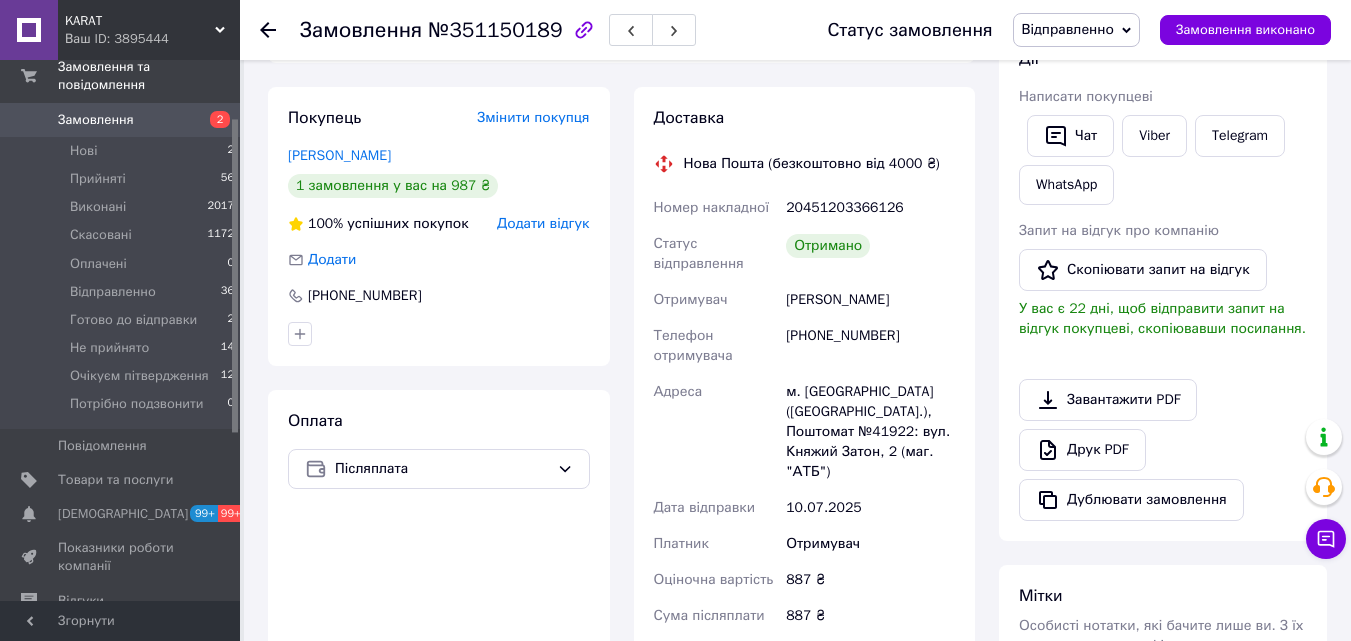 click on "+380998634988" at bounding box center (870, 346) 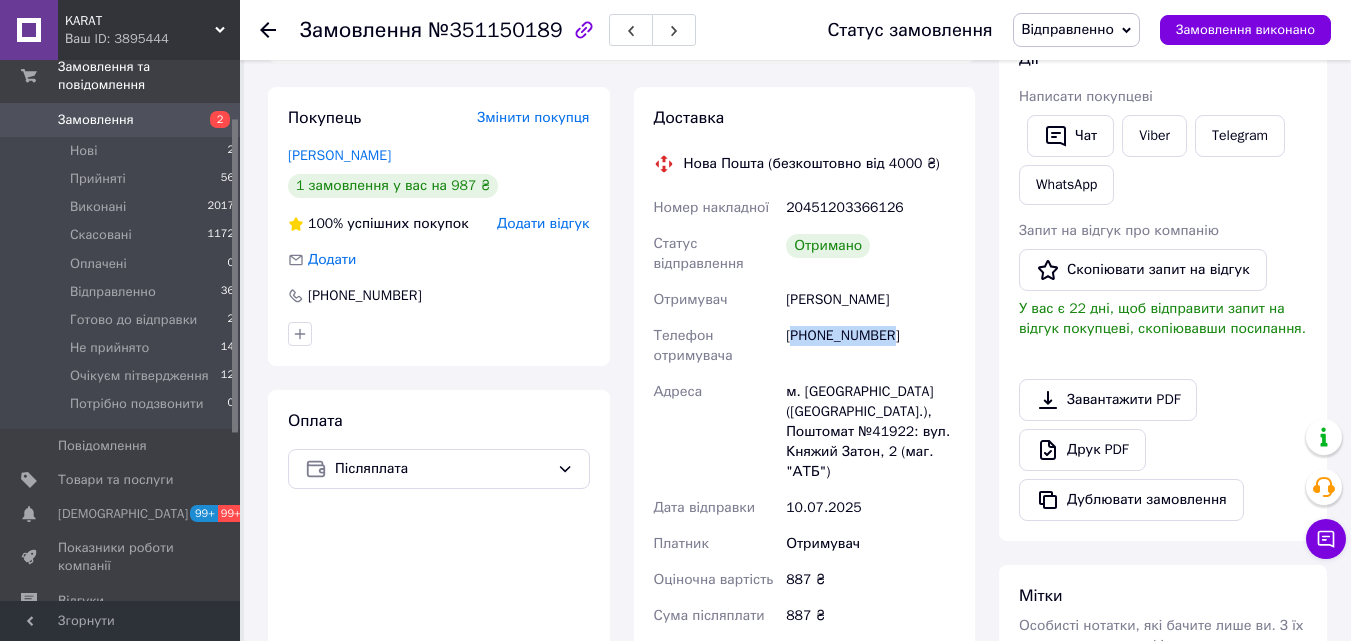 click on "+380998634988" at bounding box center (870, 346) 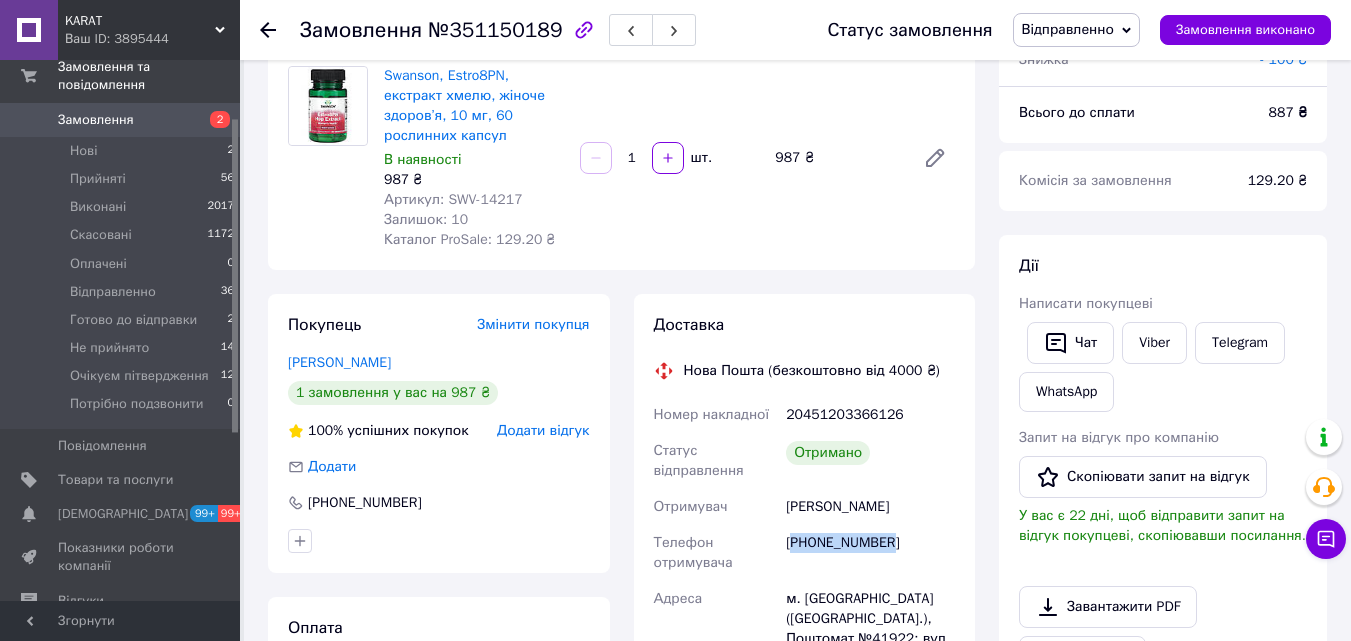 scroll, scrollTop: 72, scrollLeft: 0, axis: vertical 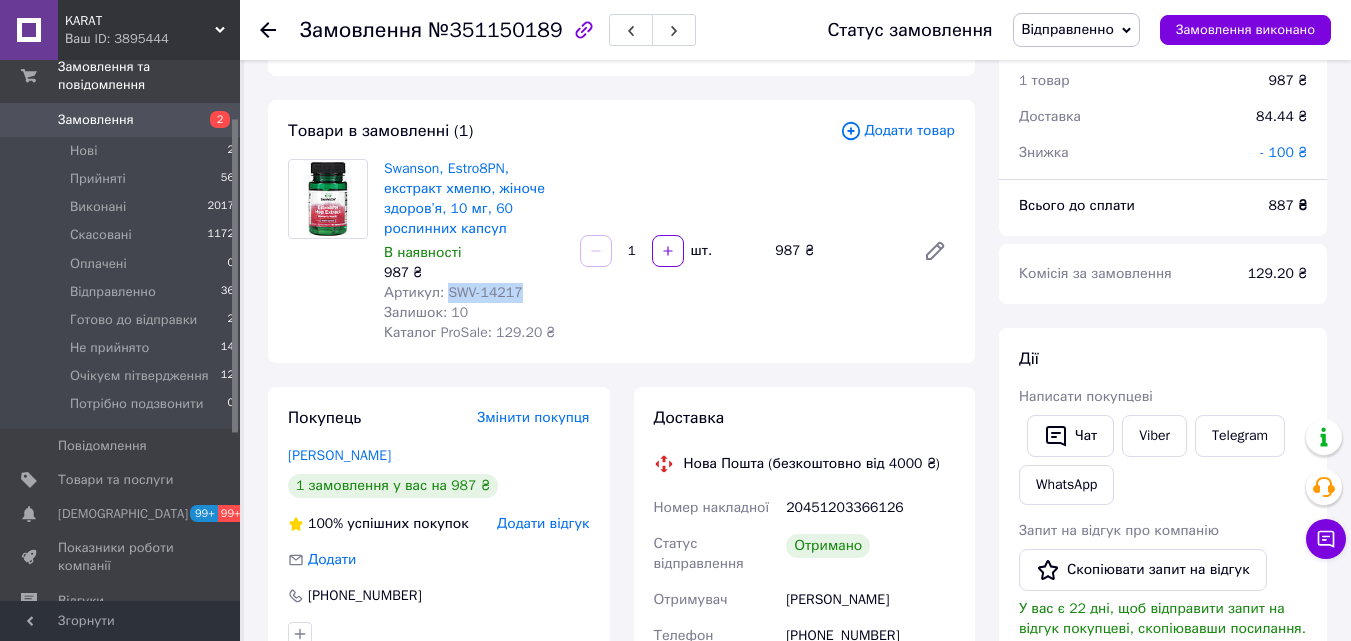 drag, startPoint x: 443, startPoint y: 267, endPoint x: 528, endPoint y: 267, distance: 85 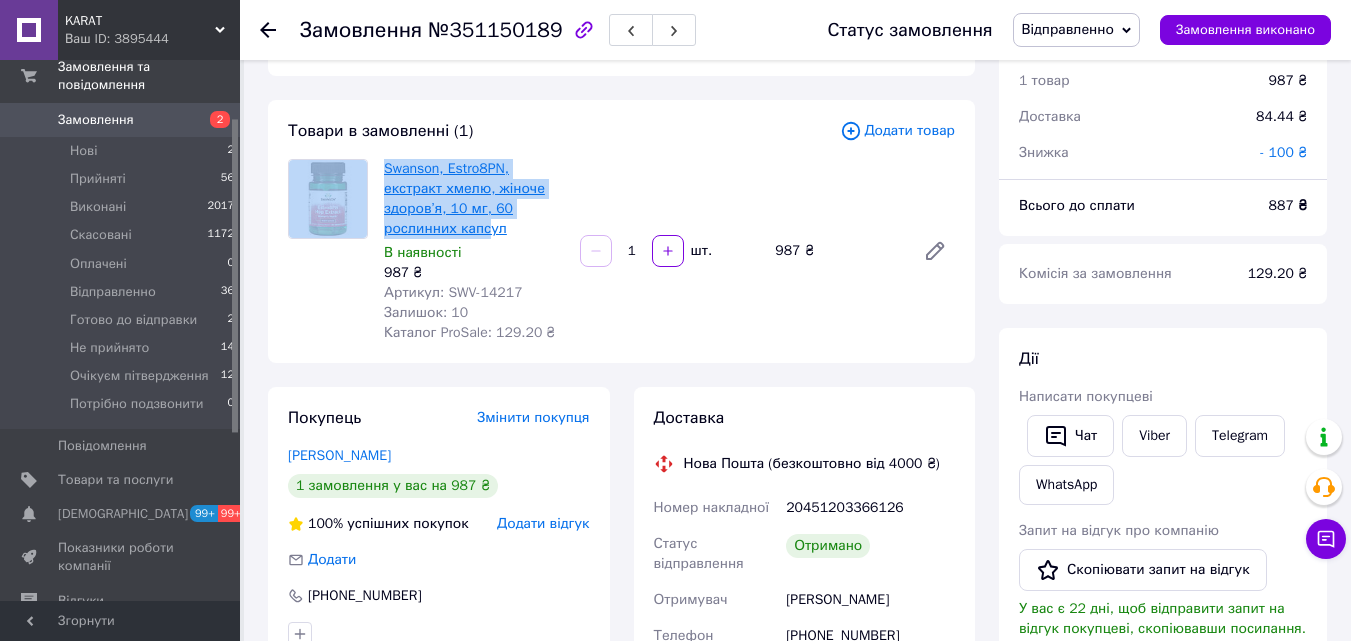 drag, startPoint x: 375, startPoint y: 165, endPoint x: 526, endPoint y: 204, distance: 155.95512 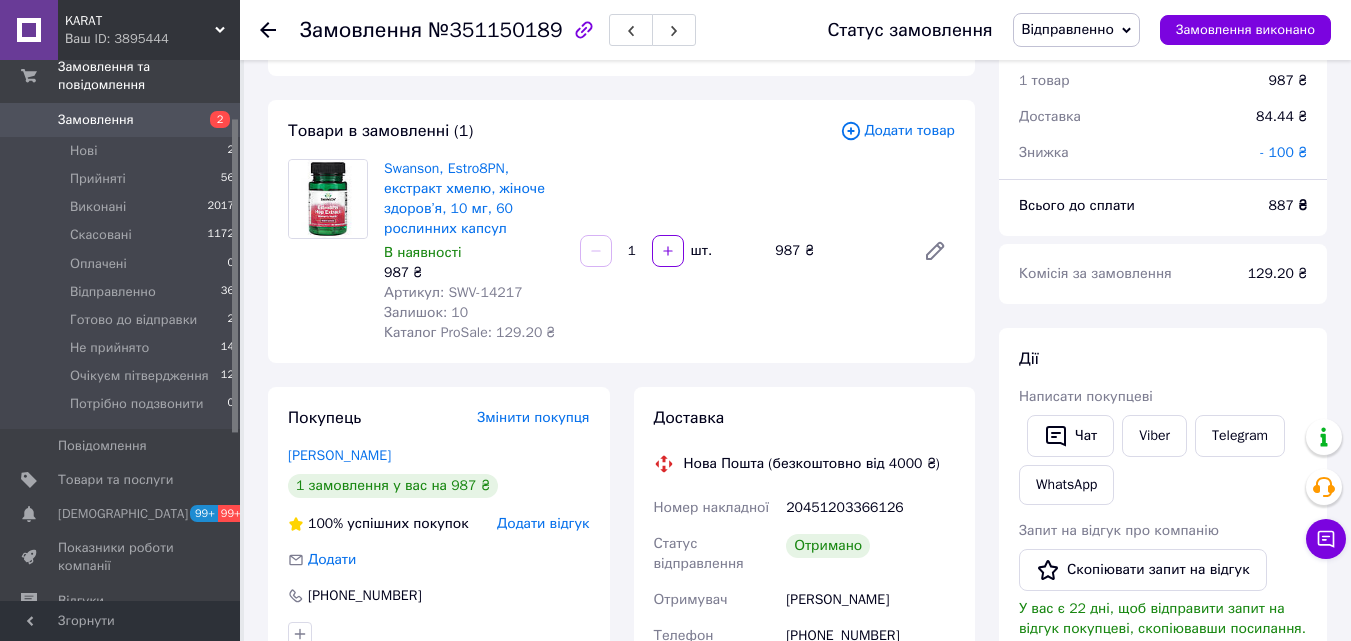 click on "В наявності" at bounding box center [474, 253] 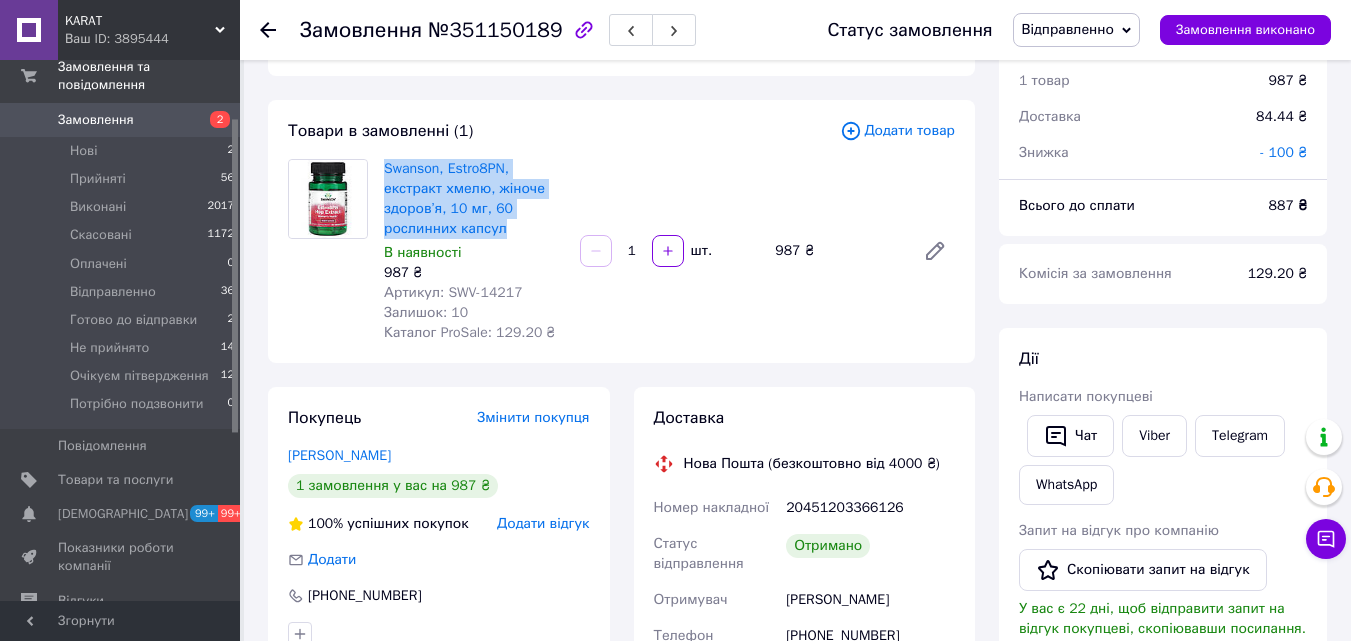 drag, startPoint x: 380, startPoint y: 170, endPoint x: 563, endPoint y: 206, distance: 186.50737 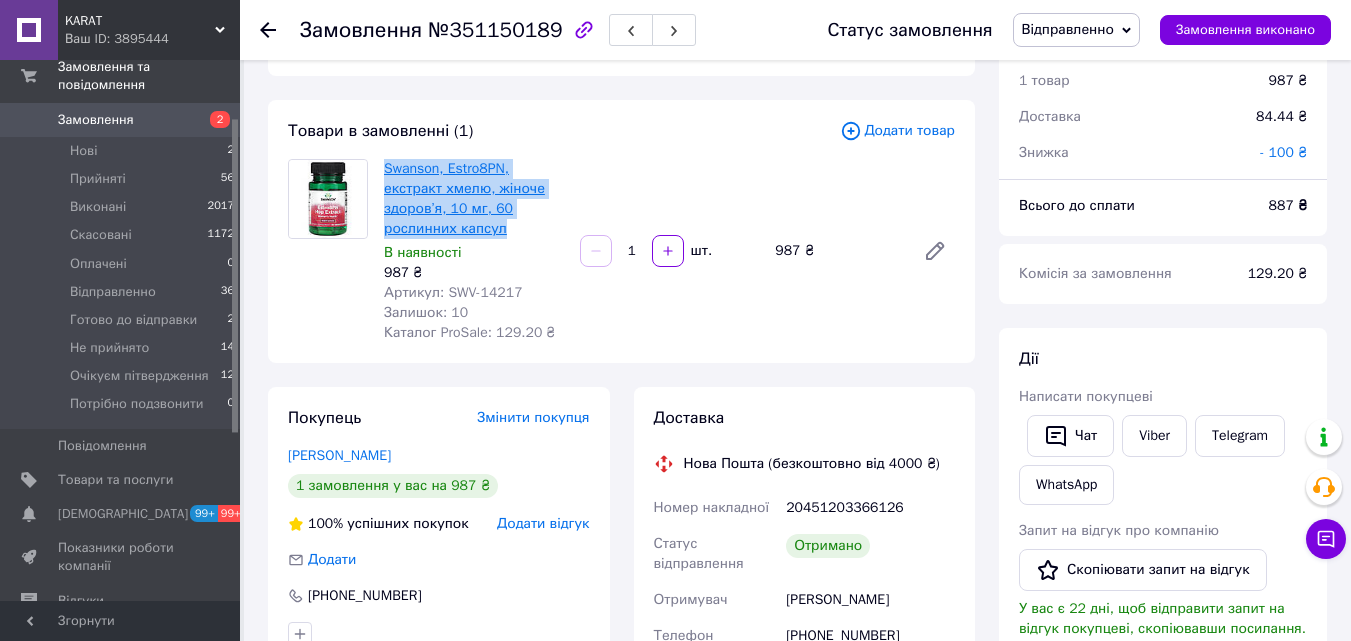copy on "Swanson, Estro8PN, екстракт хмелю, жіноче здоров’я, 10 мг, 60 рослинних капсул" 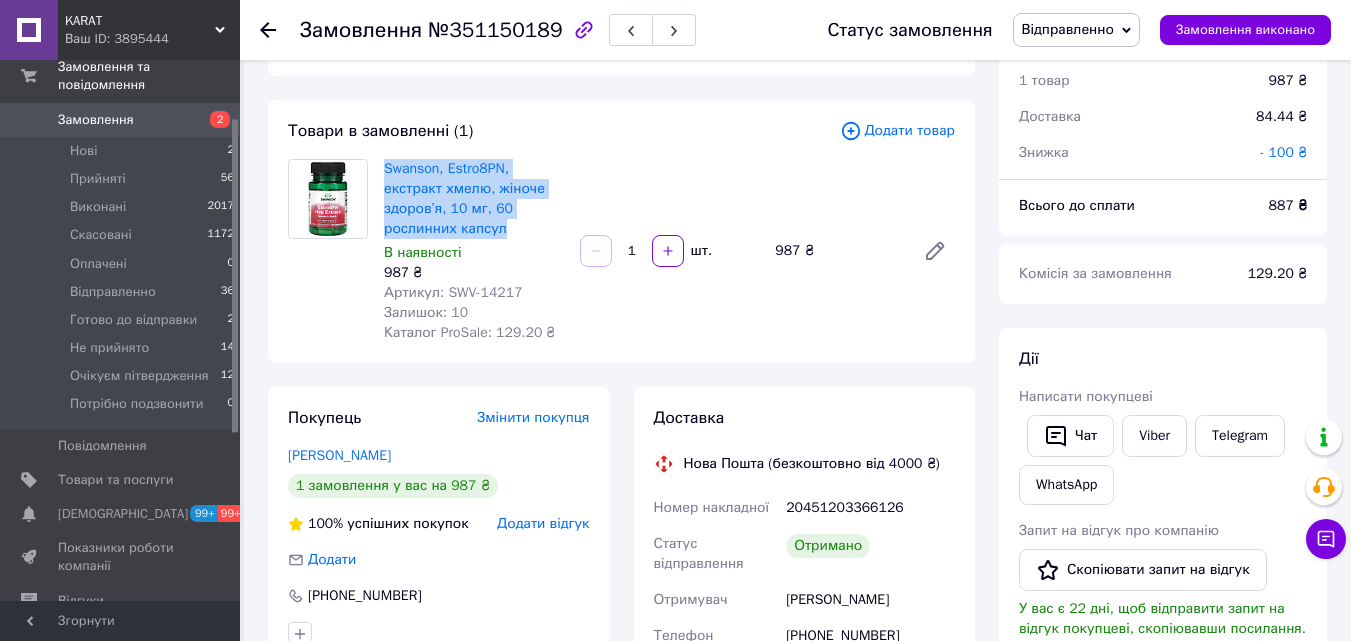 click on "Відправленно" at bounding box center (1068, 29) 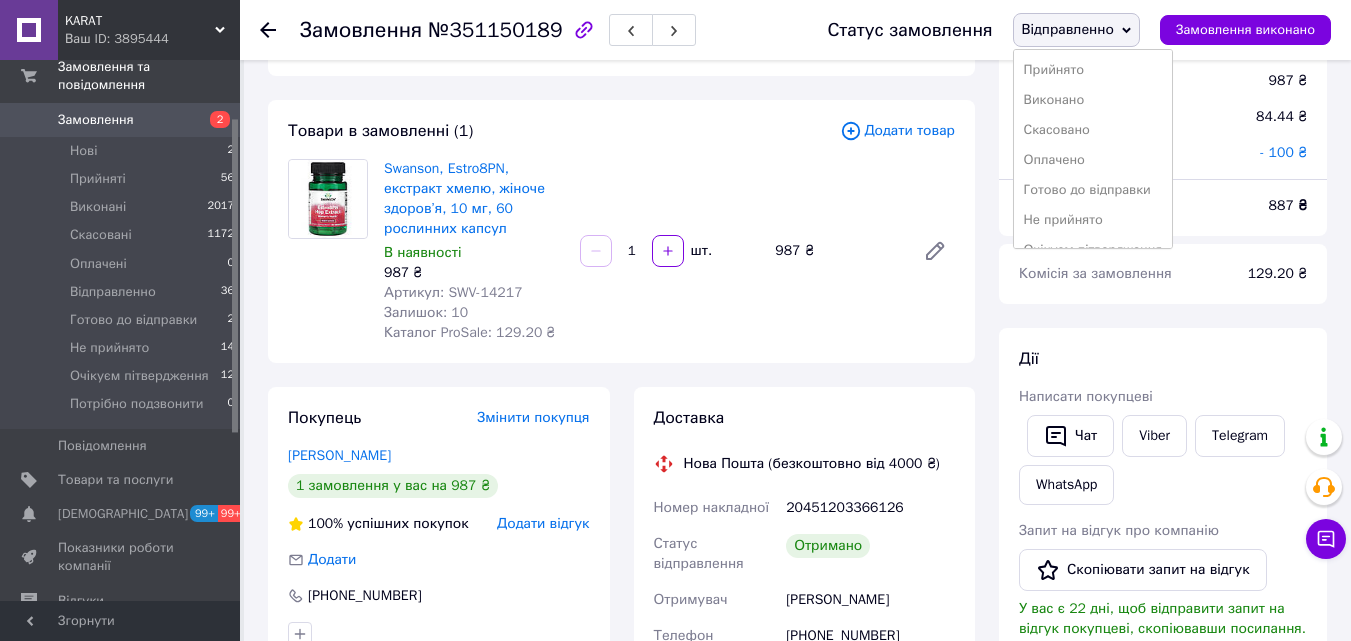 click on "Виконано" at bounding box center [1093, 100] 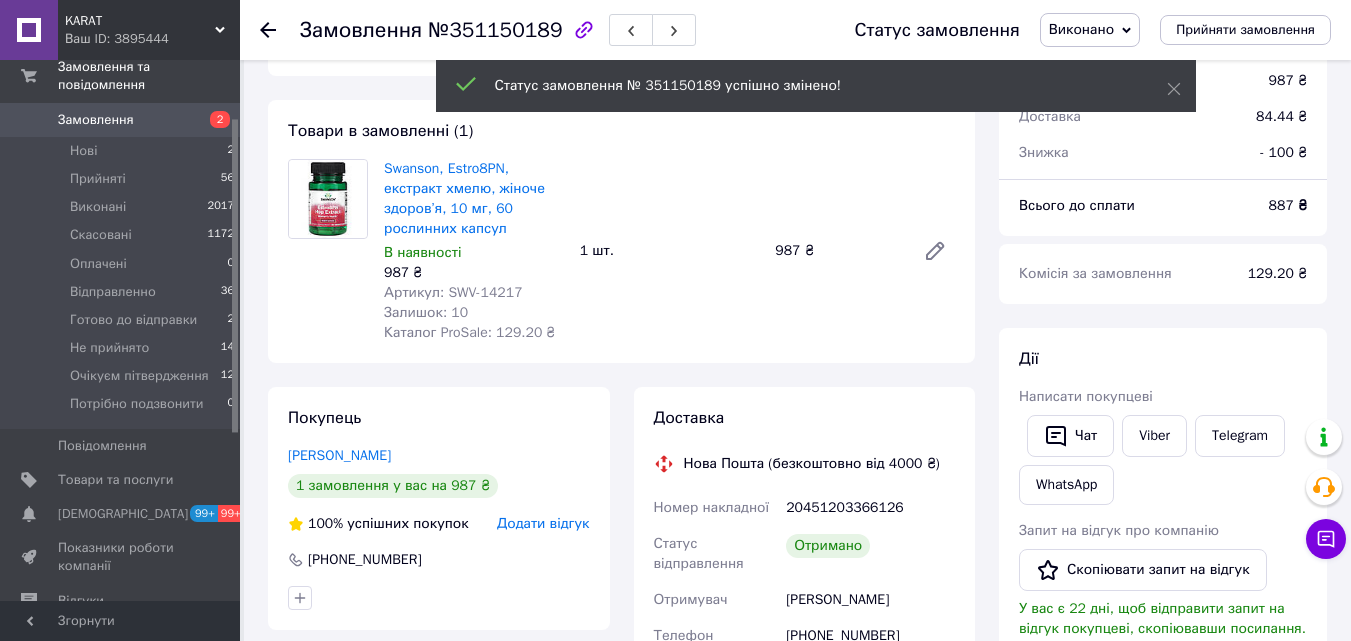 click 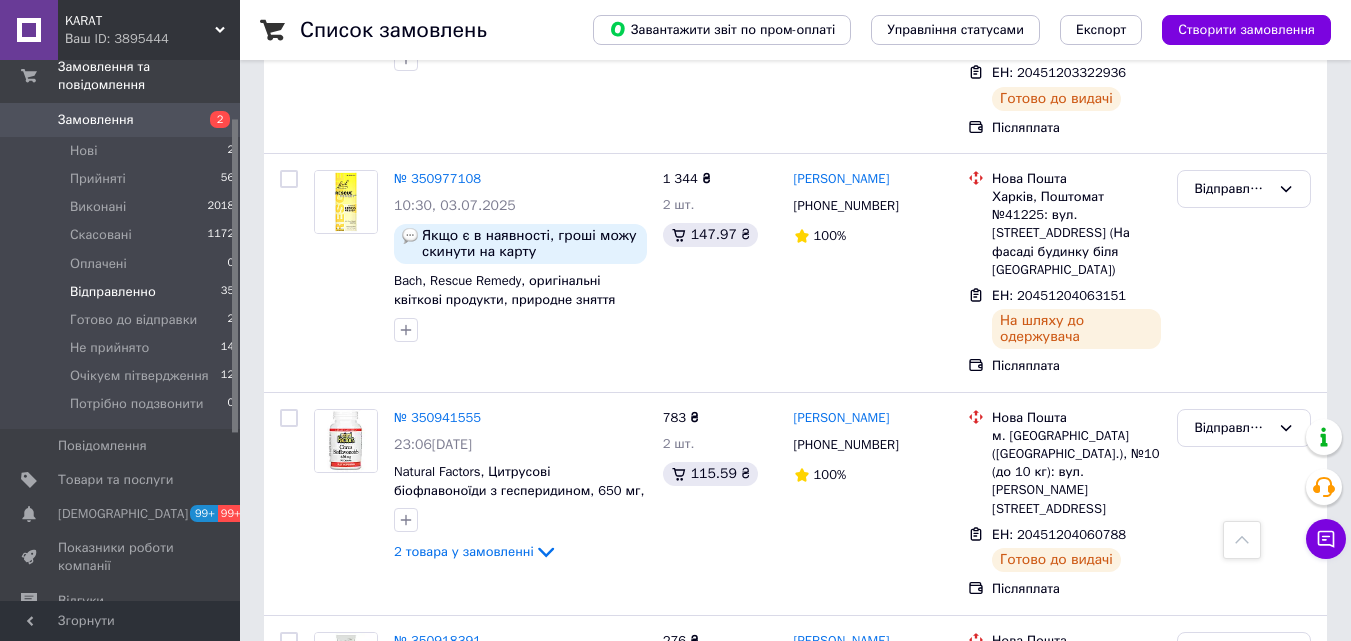 scroll, scrollTop: 3400, scrollLeft: 0, axis: vertical 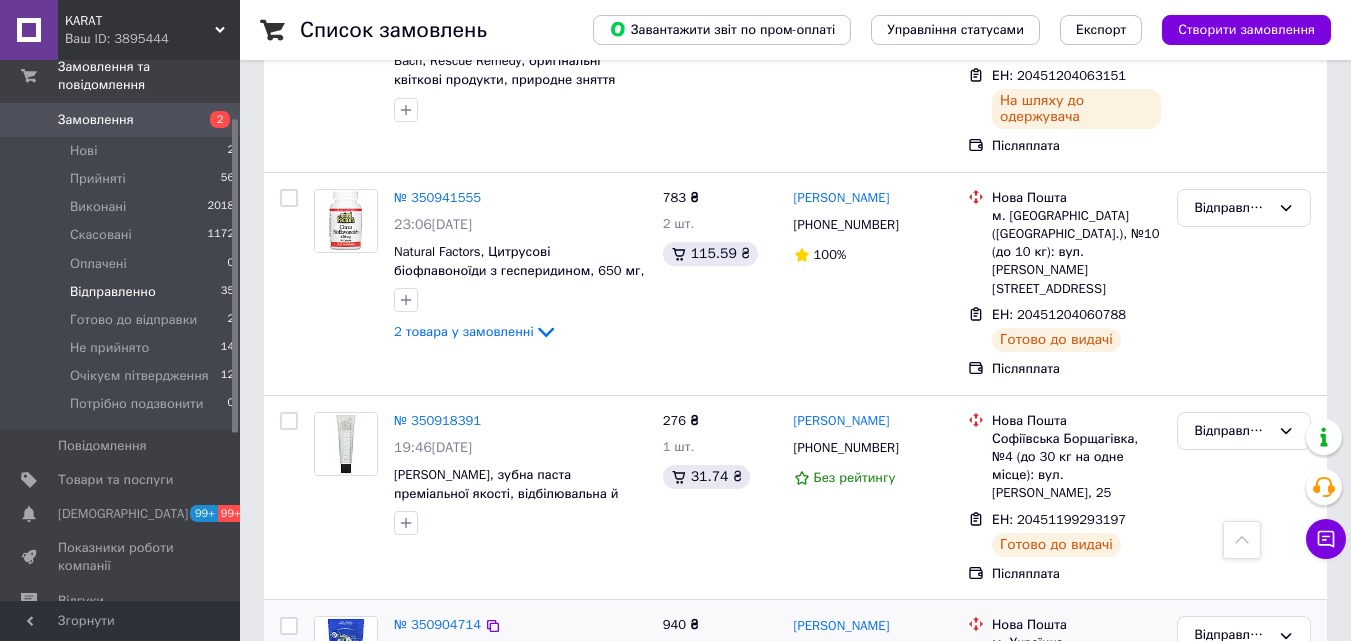 click on "+380661624297" at bounding box center [846, 652] 